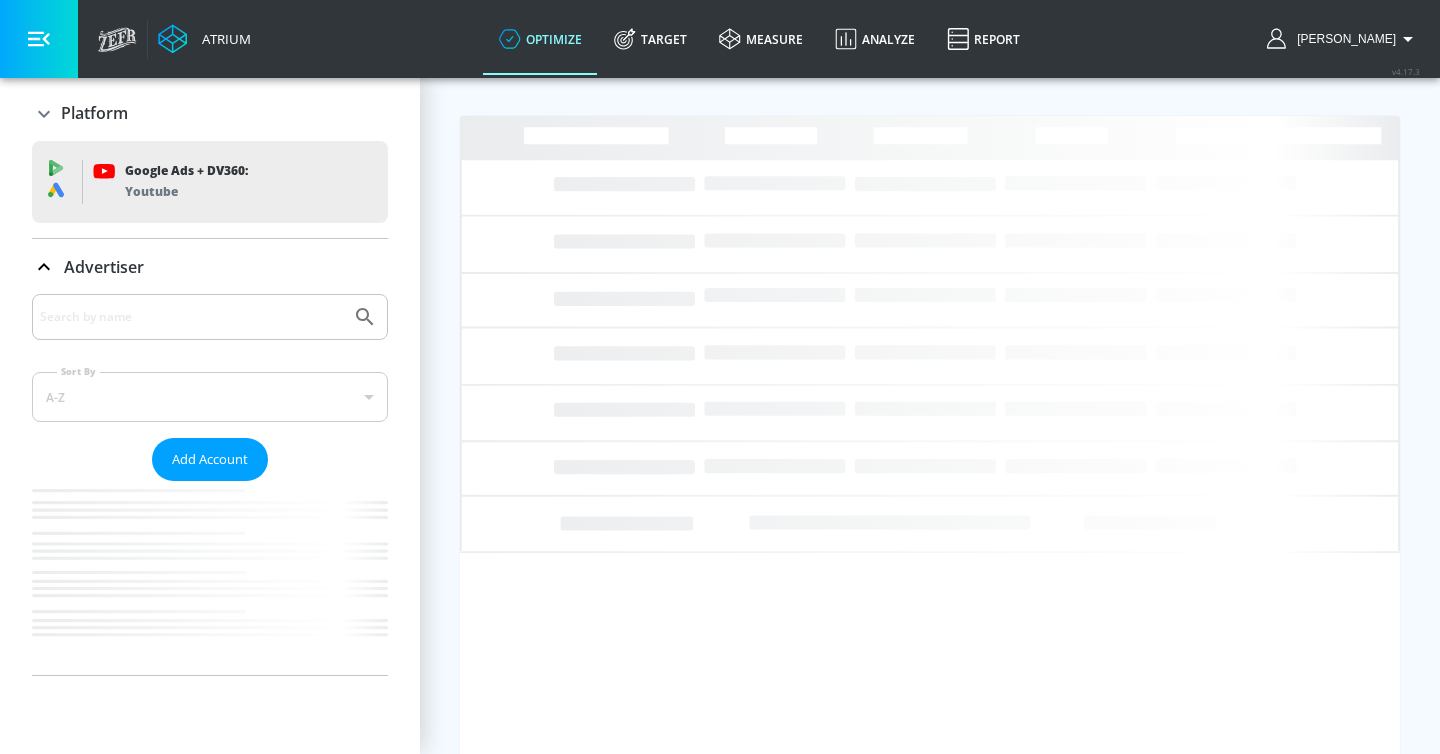 scroll, scrollTop: 0, scrollLeft: 0, axis: both 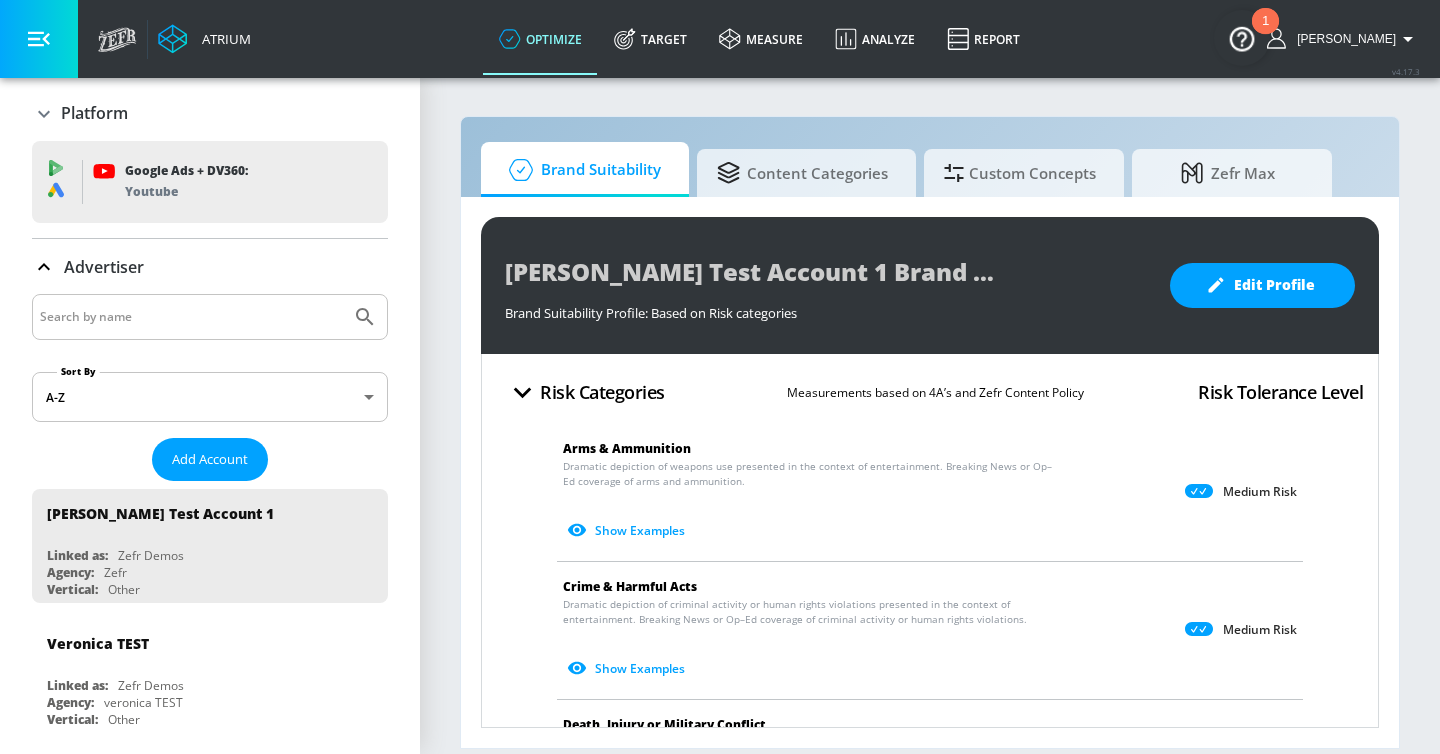 click at bounding box center (191, 317) 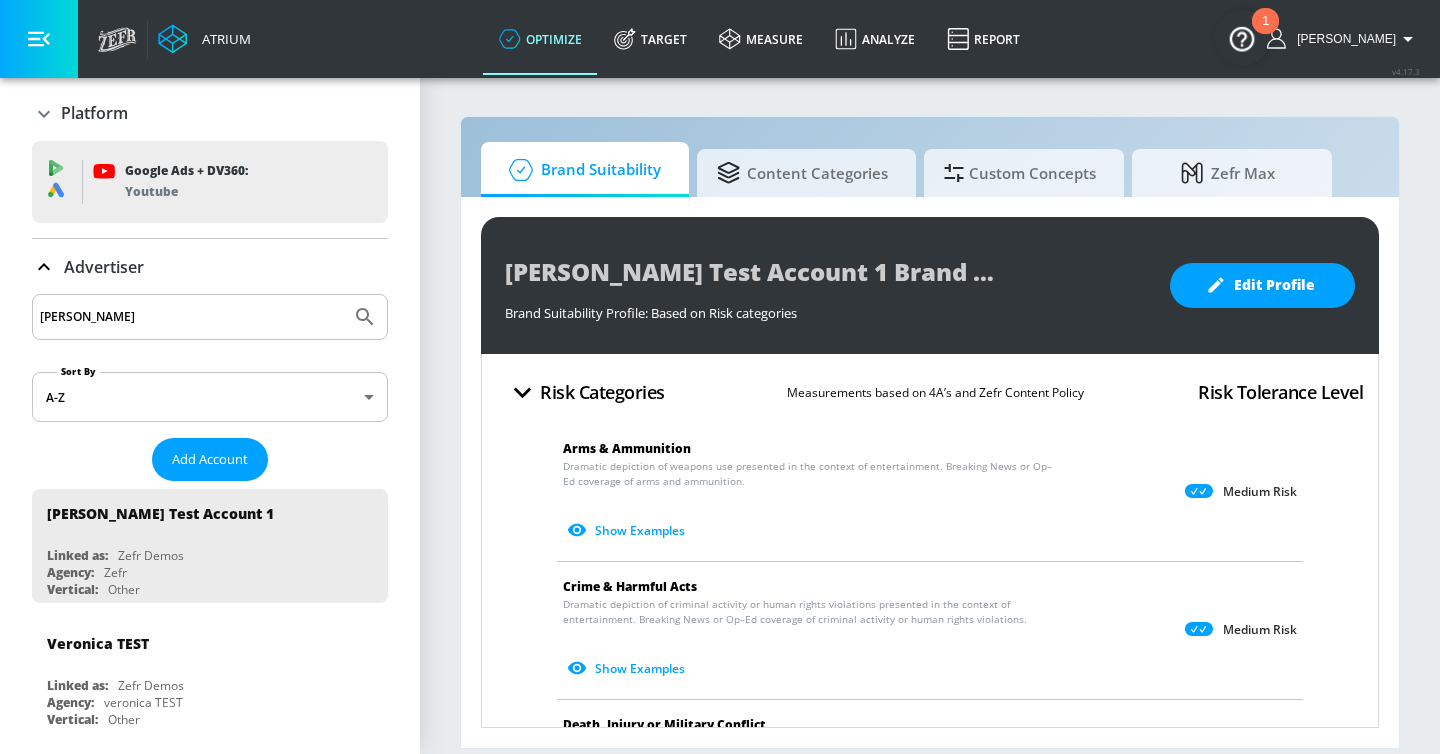 type on "[PERSON_NAME]" 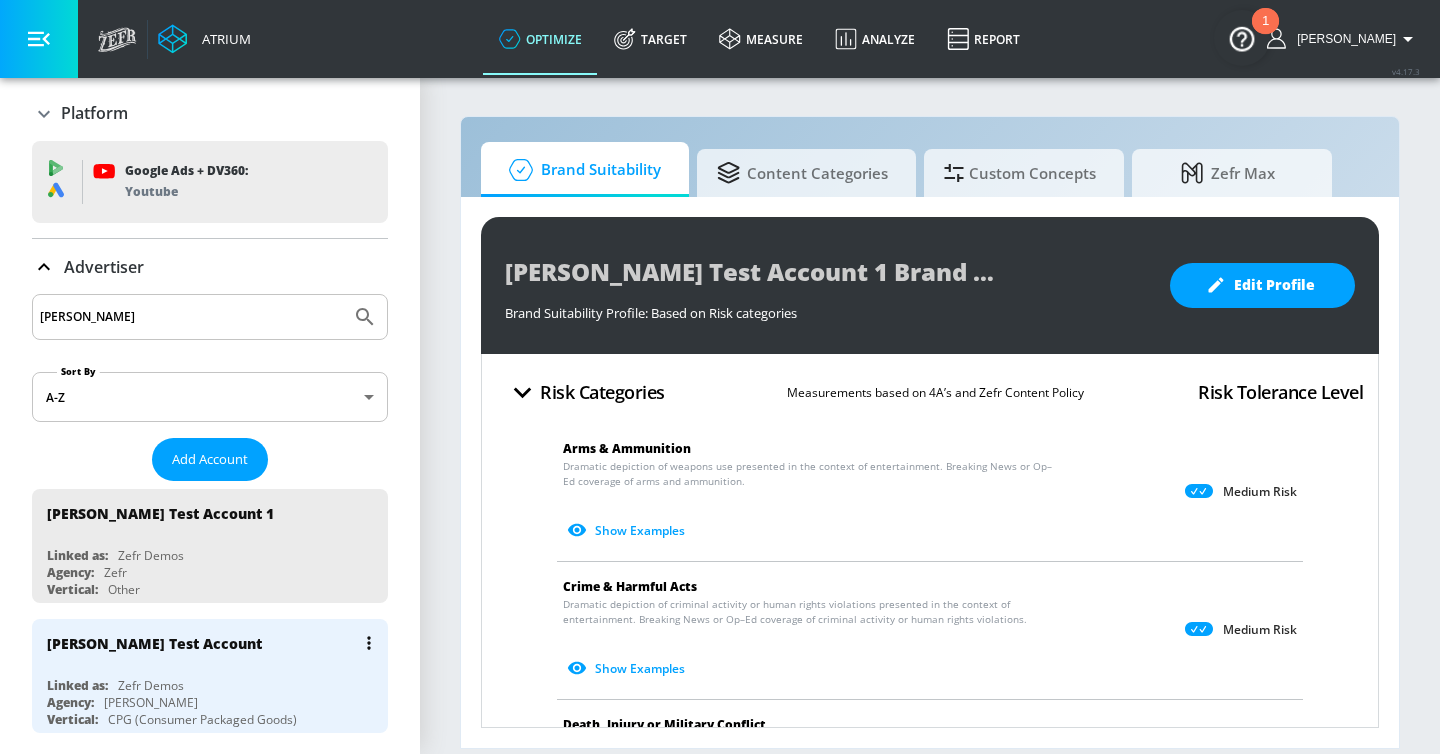 click on "[PERSON_NAME] Test Account" at bounding box center [215, 643] 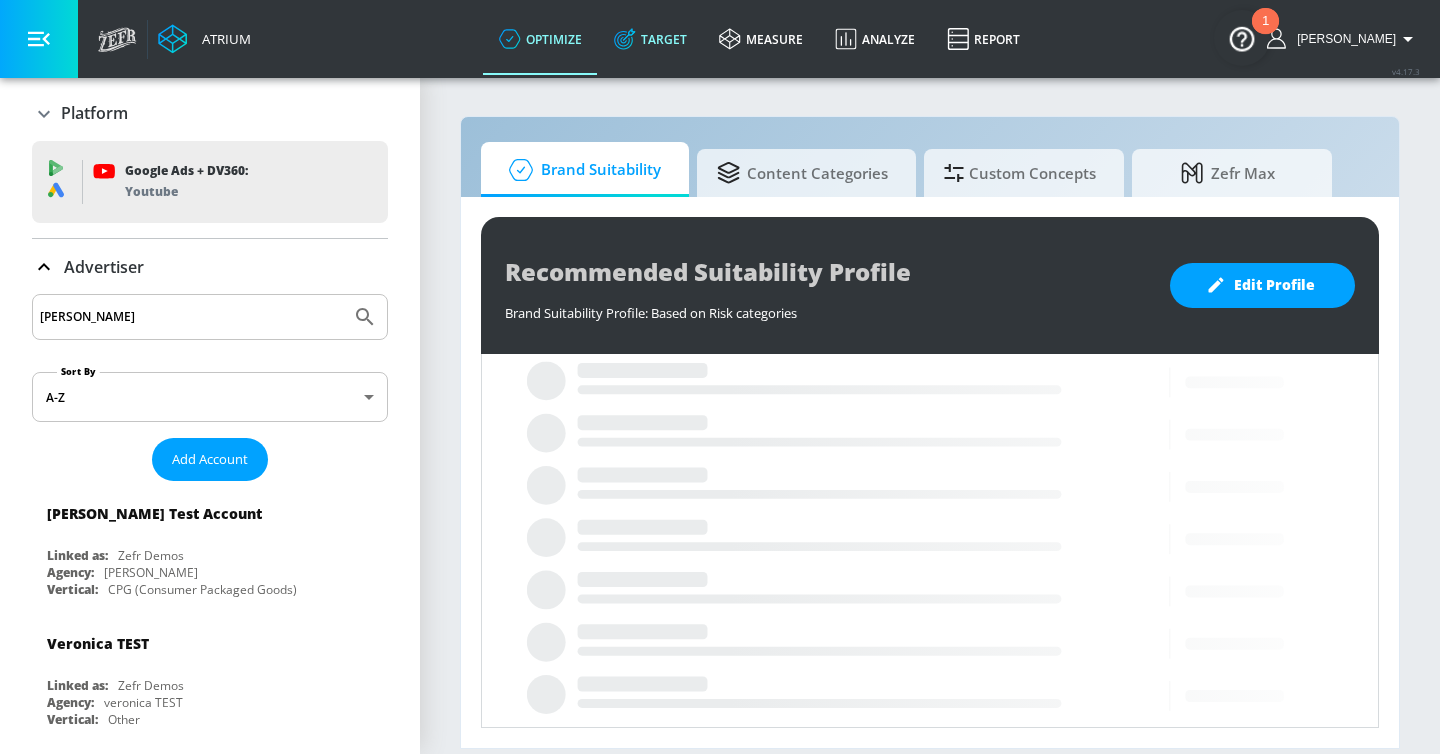 click on "Target" at bounding box center [650, 39] 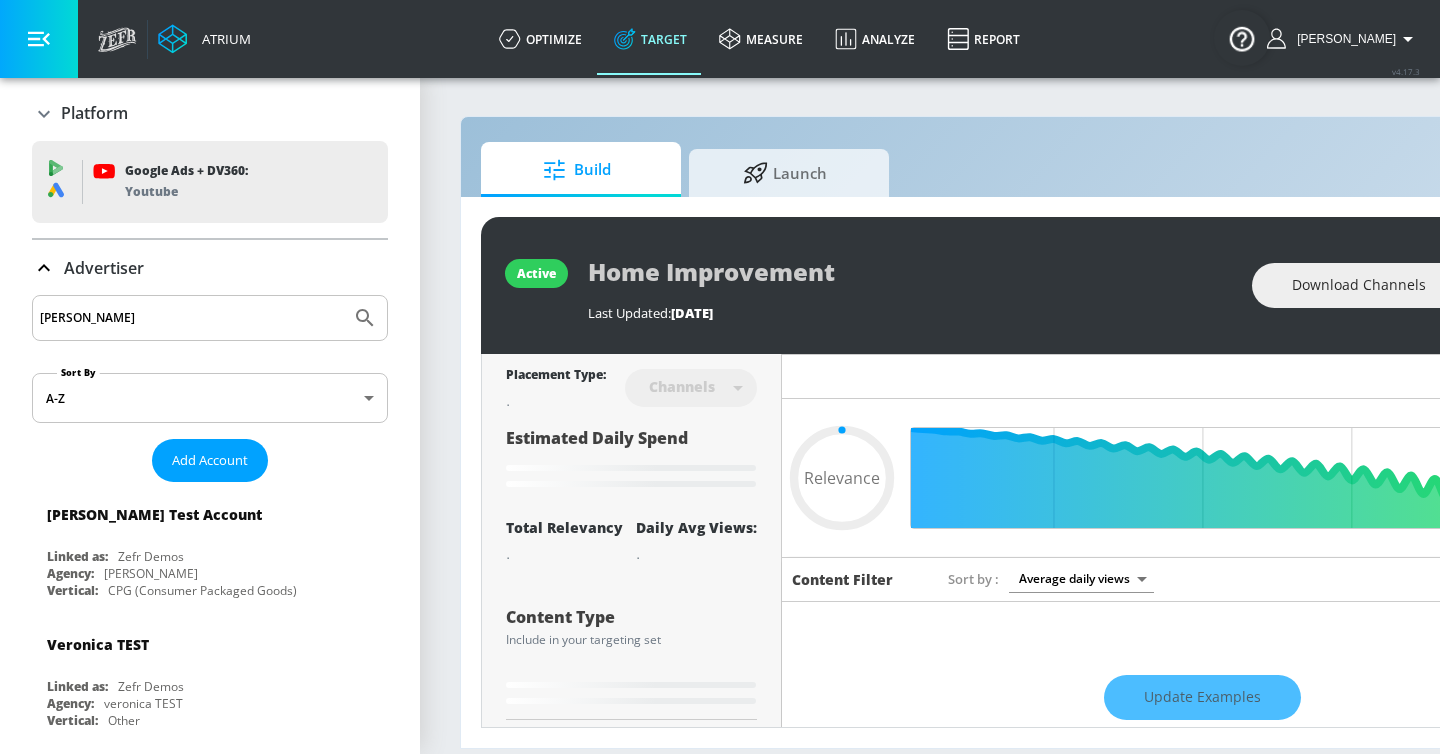 click on "Advertiser" at bounding box center (104, 268) 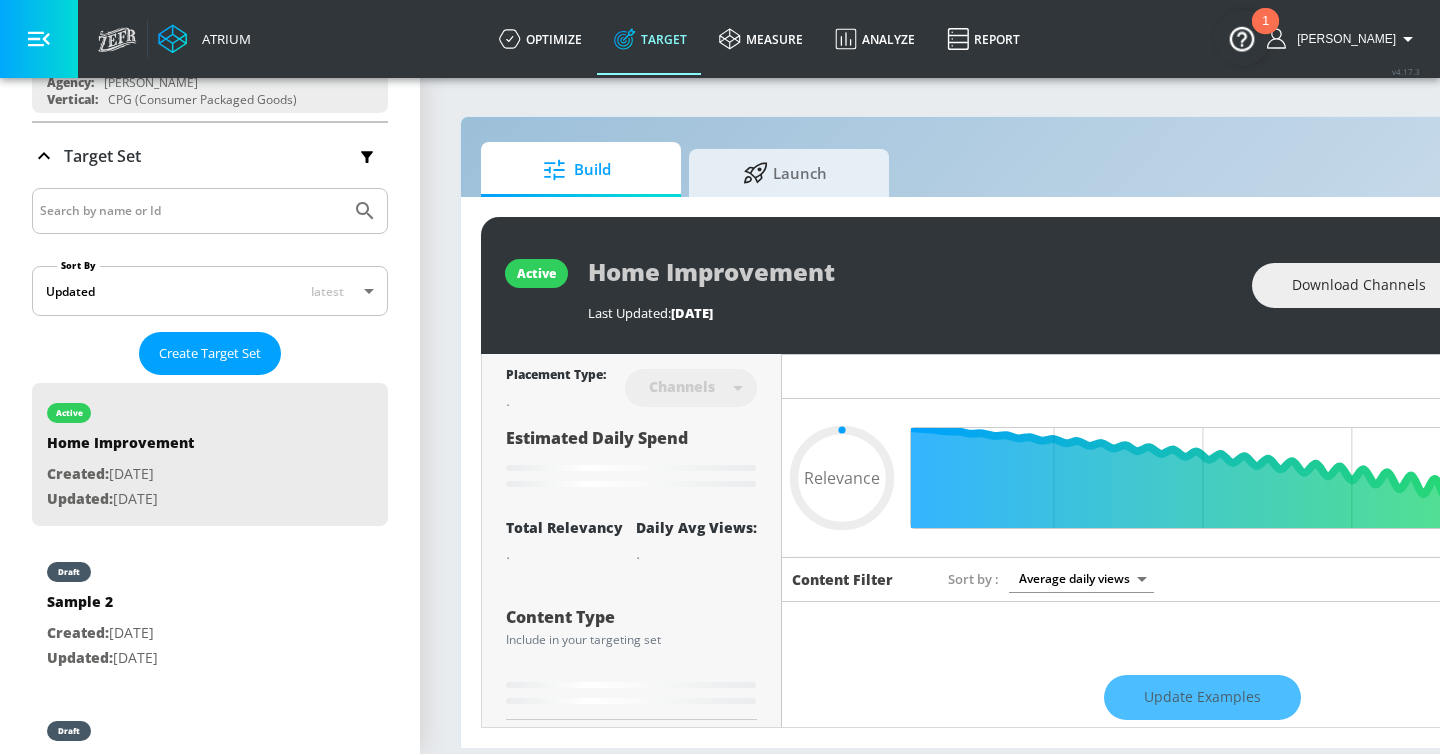 type on "0.75" 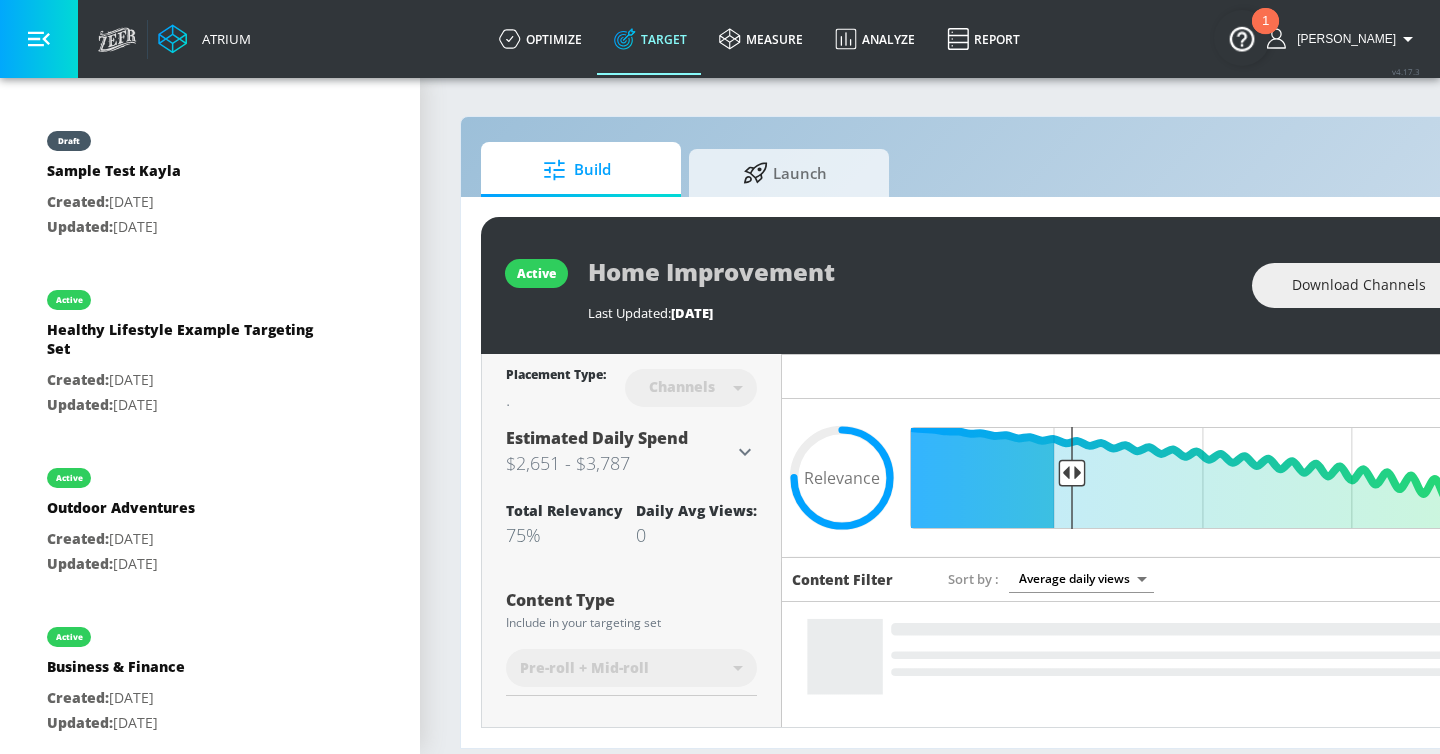 scroll, scrollTop: 1572, scrollLeft: 0, axis: vertical 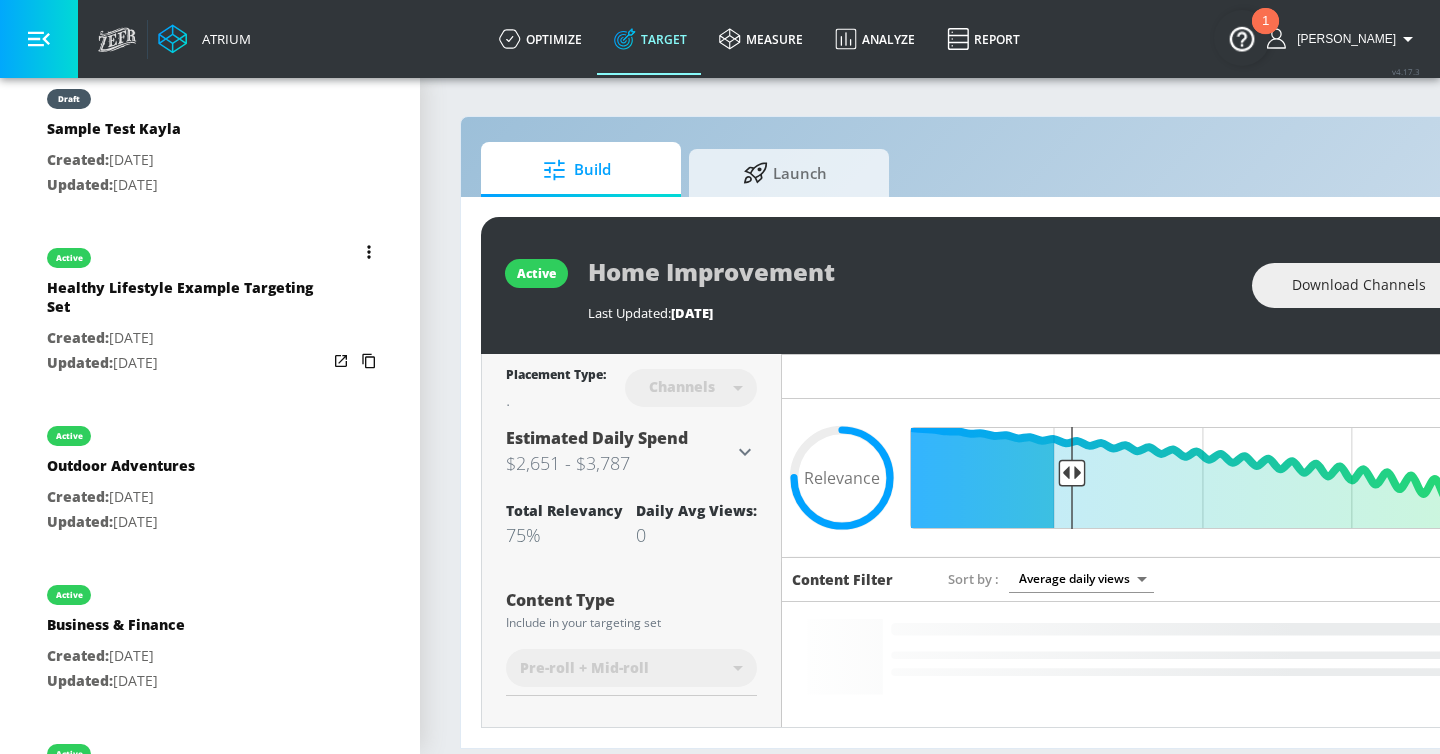 click on "Updated:  [DATE]" at bounding box center (187, 363) 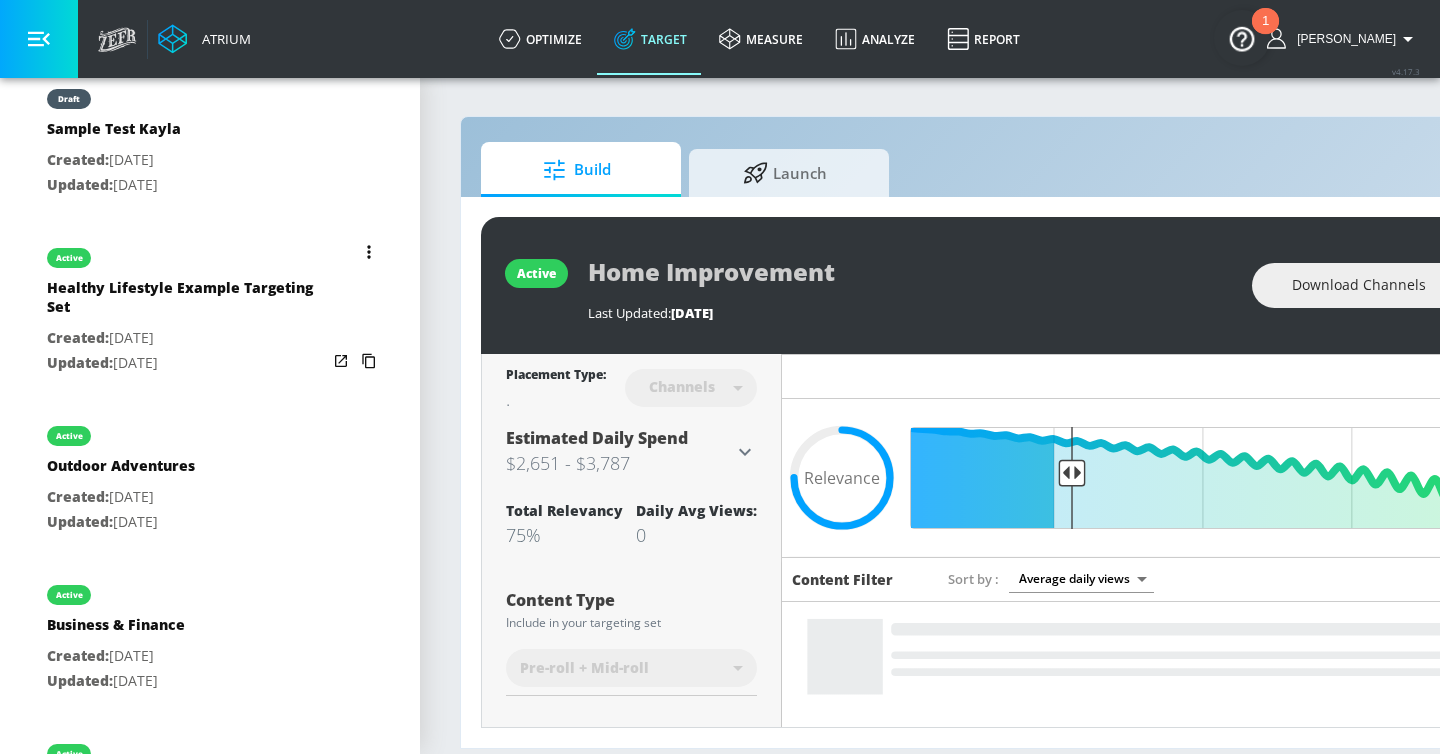 type on "Healthy Lifestyle Example Targeting Set" 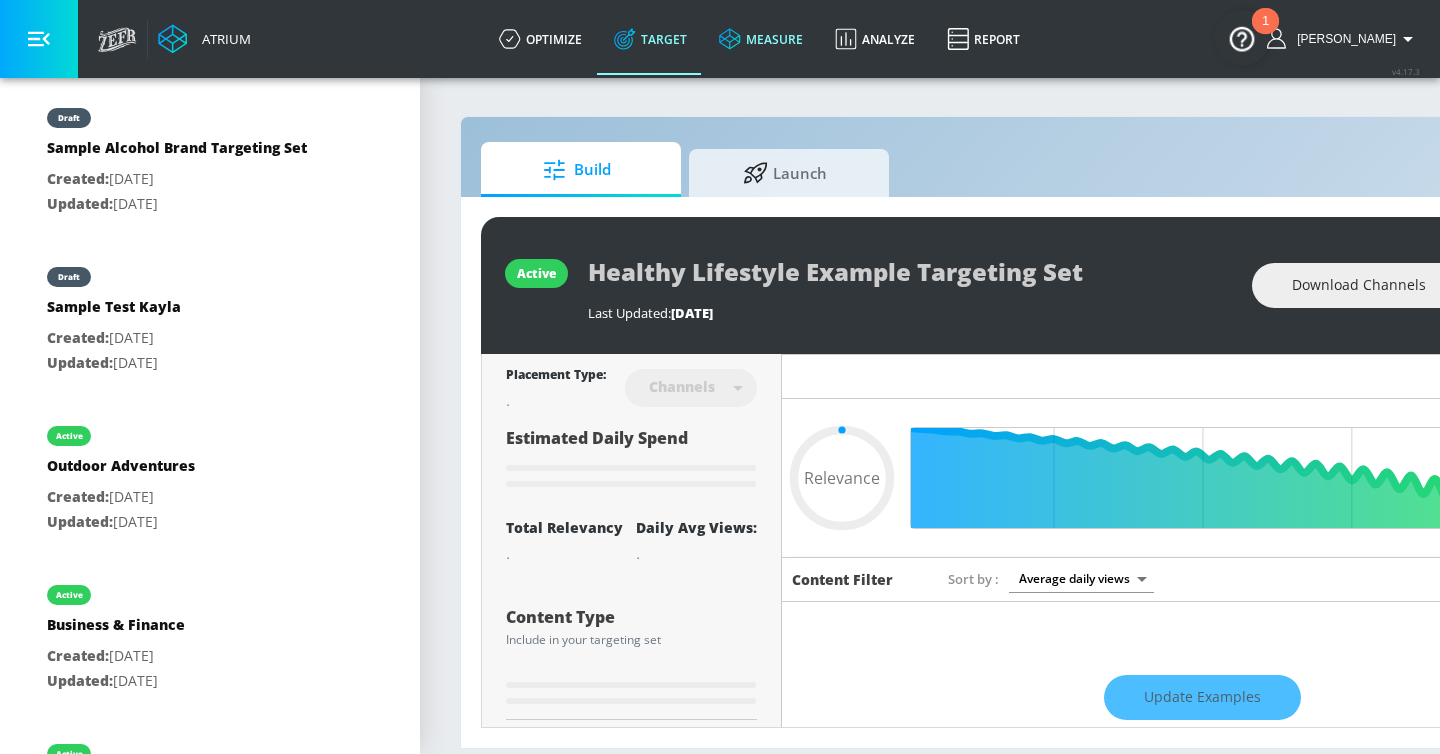type on "0.76" 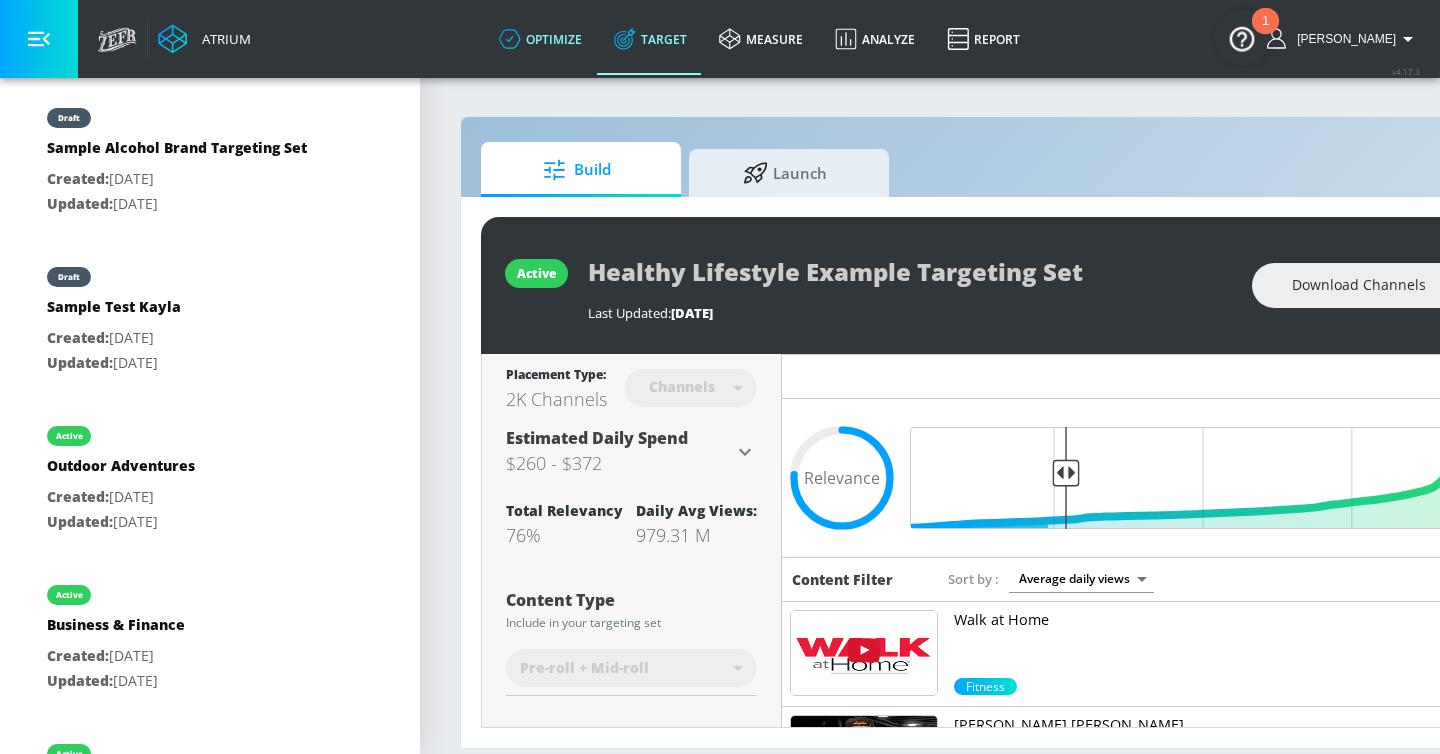 click on "optimize" at bounding box center [540, 39] 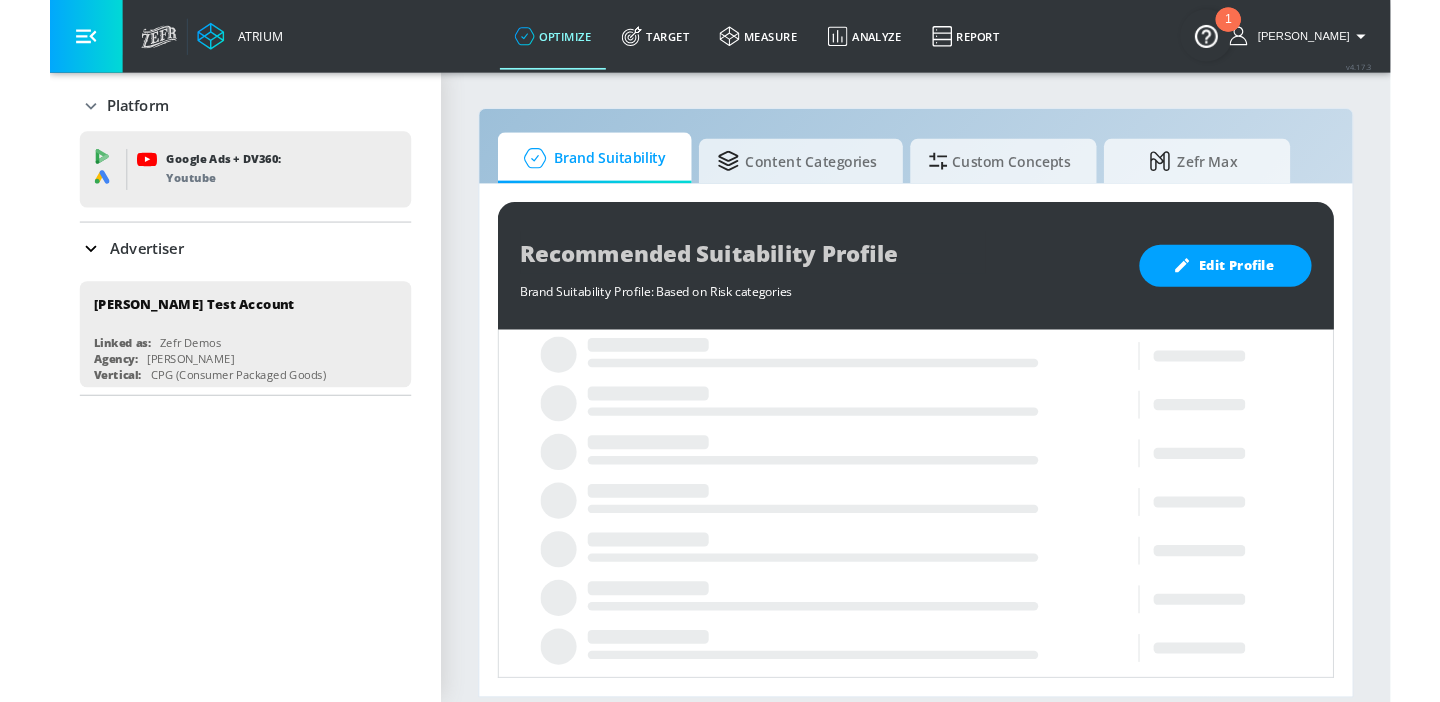 scroll, scrollTop: 0, scrollLeft: 0, axis: both 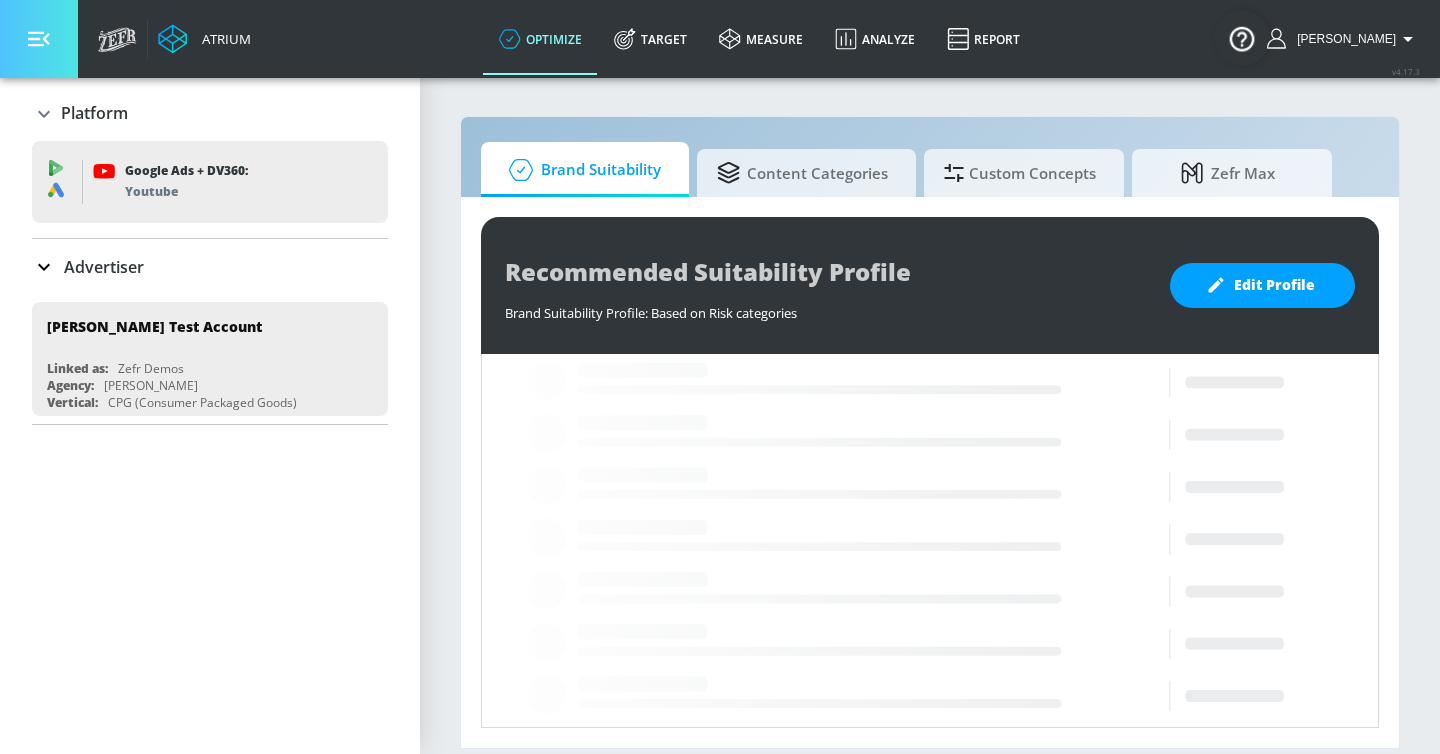 click 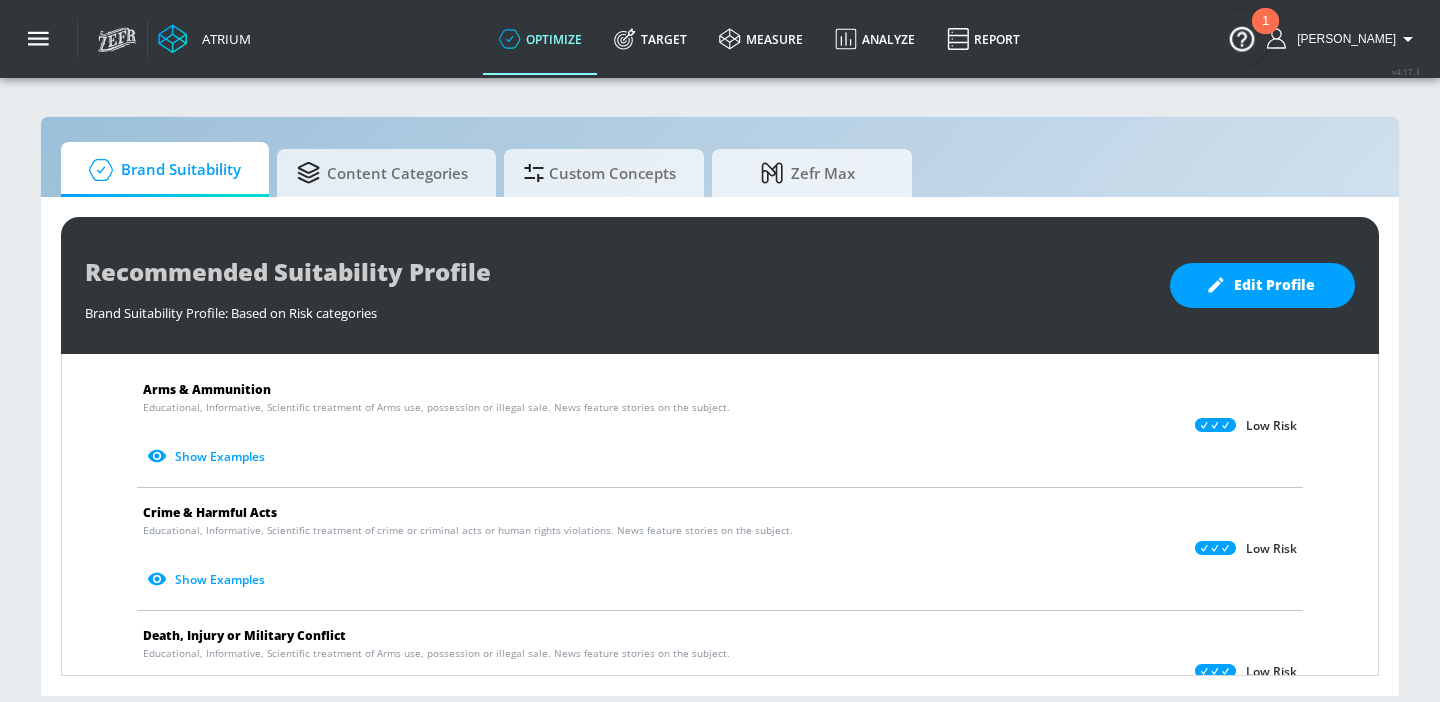 scroll, scrollTop: 0, scrollLeft: 0, axis: both 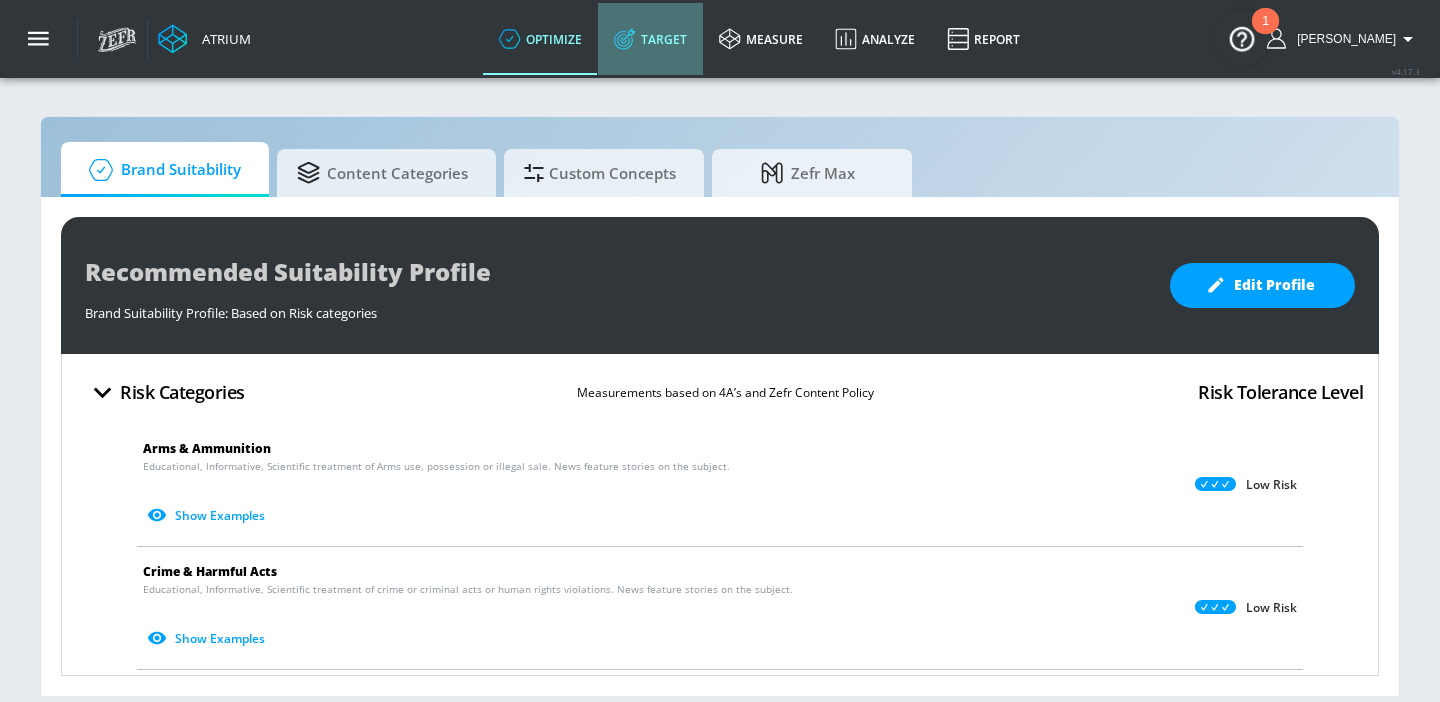 click on "Target" at bounding box center (650, 39) 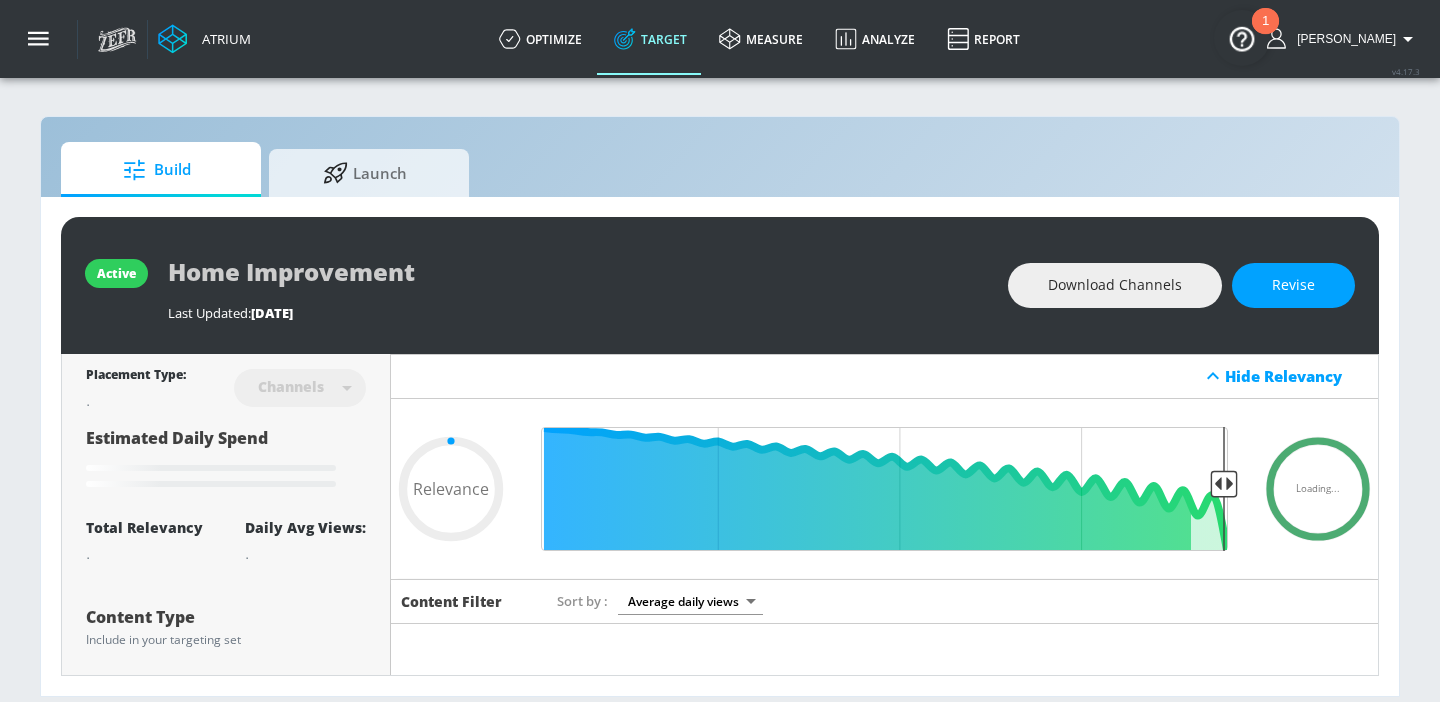 type on "0.75" 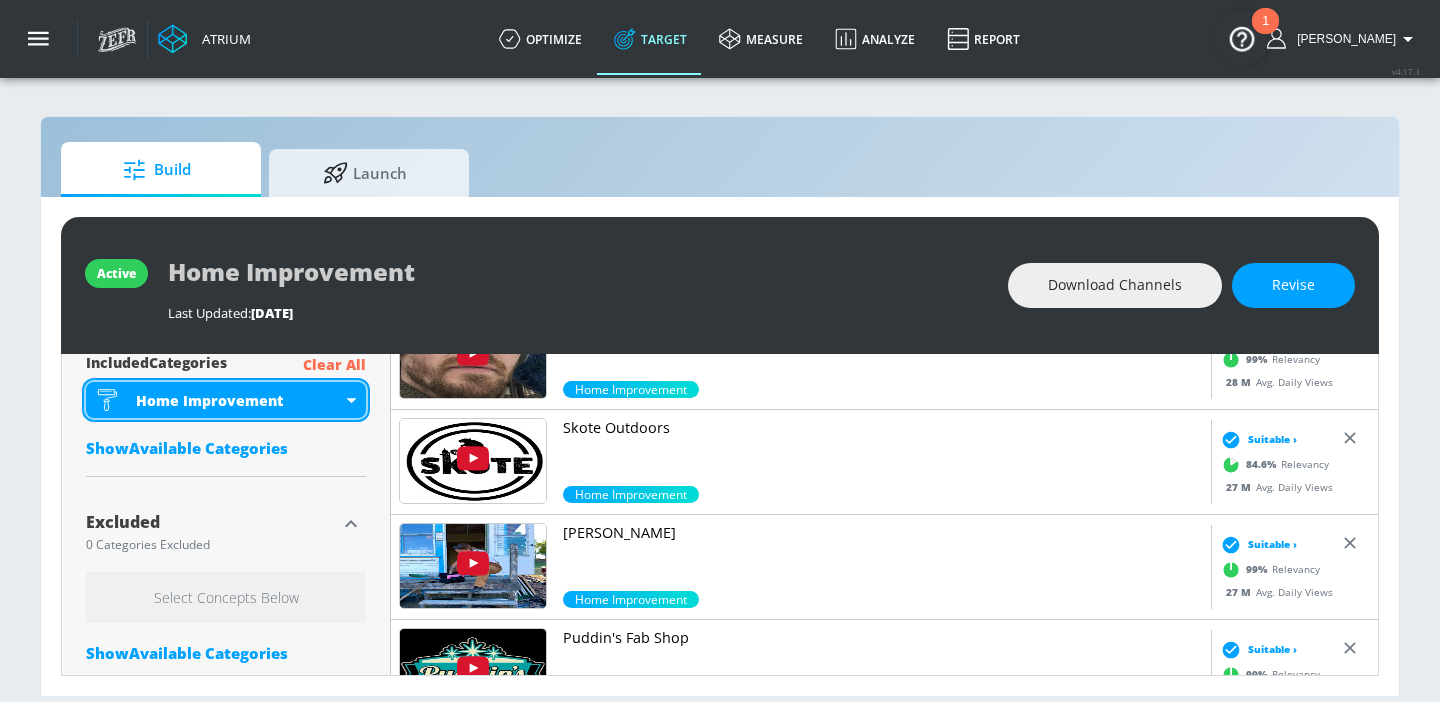 scroll, scrollTop: 799, scrollLeft: 0, axis: vertical 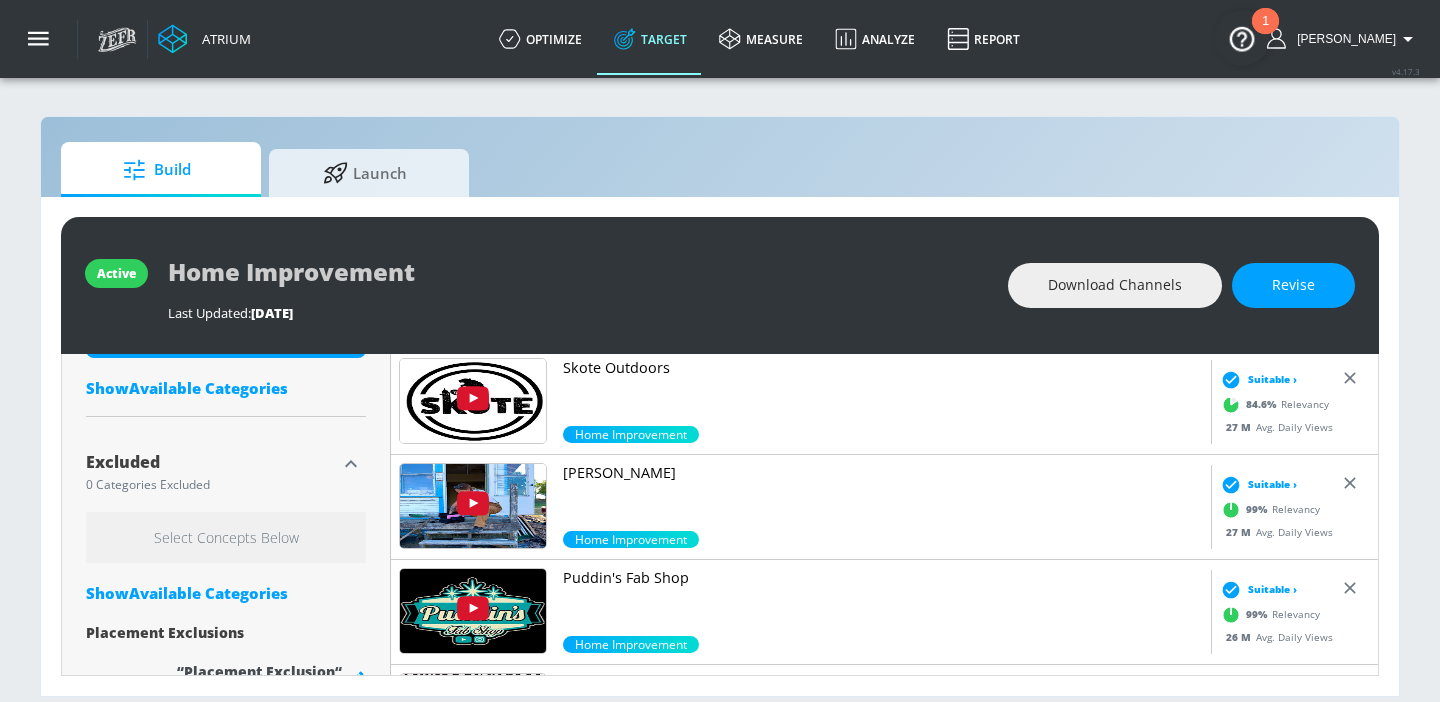 click on "Show  Available Categories" at bounding box center (226, 593) 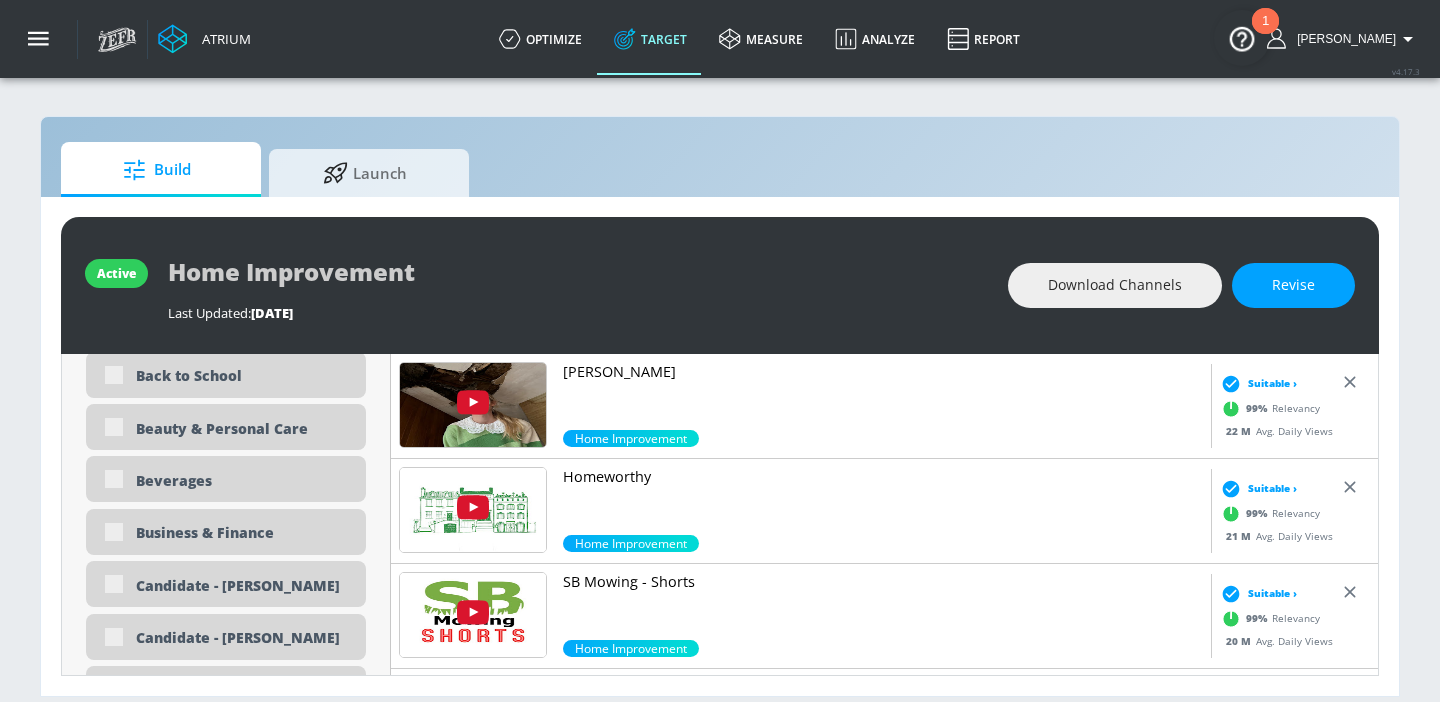 scroll, scrollTop: 1430, scrollLeft: 0, axis: vertical 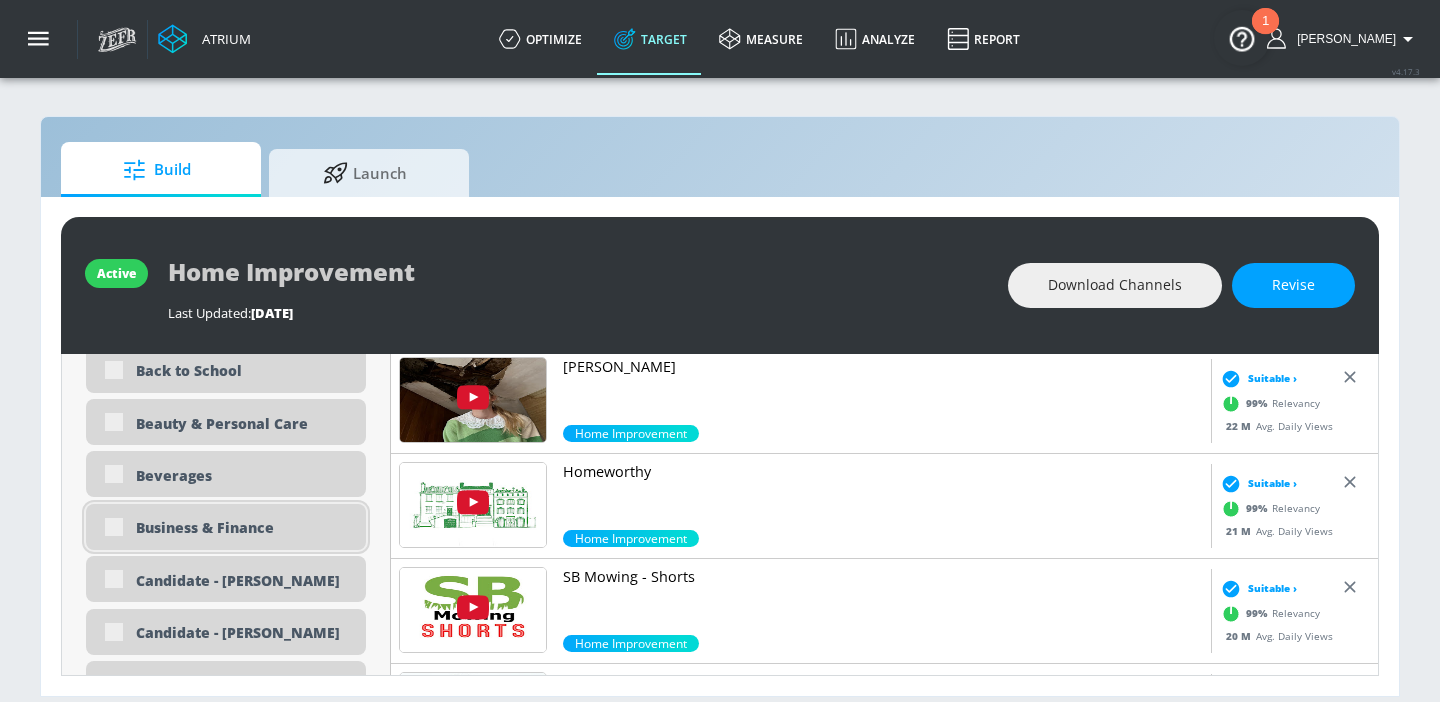 click on "Business & Finance" at bounding box center (243, 527) 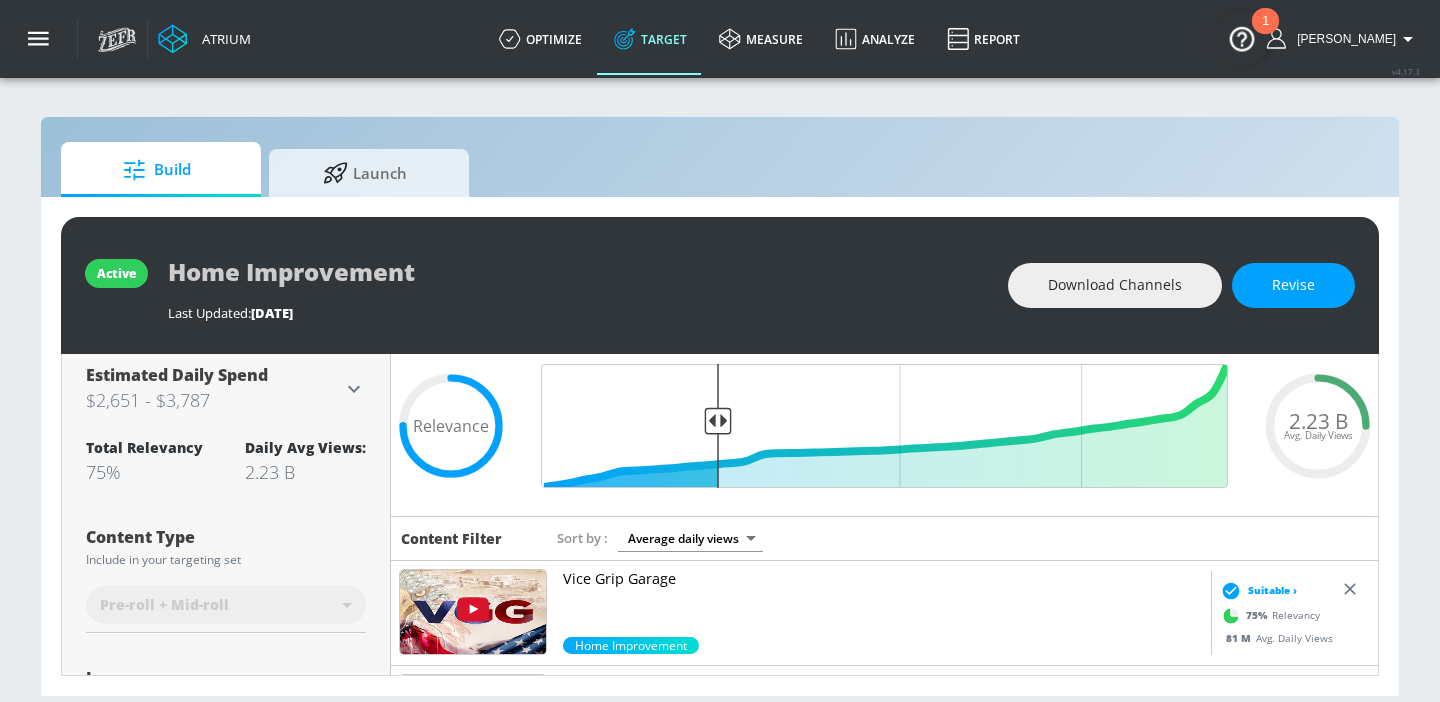 scroll, scrollTop: 0, scrollLeft: 0, axis: both 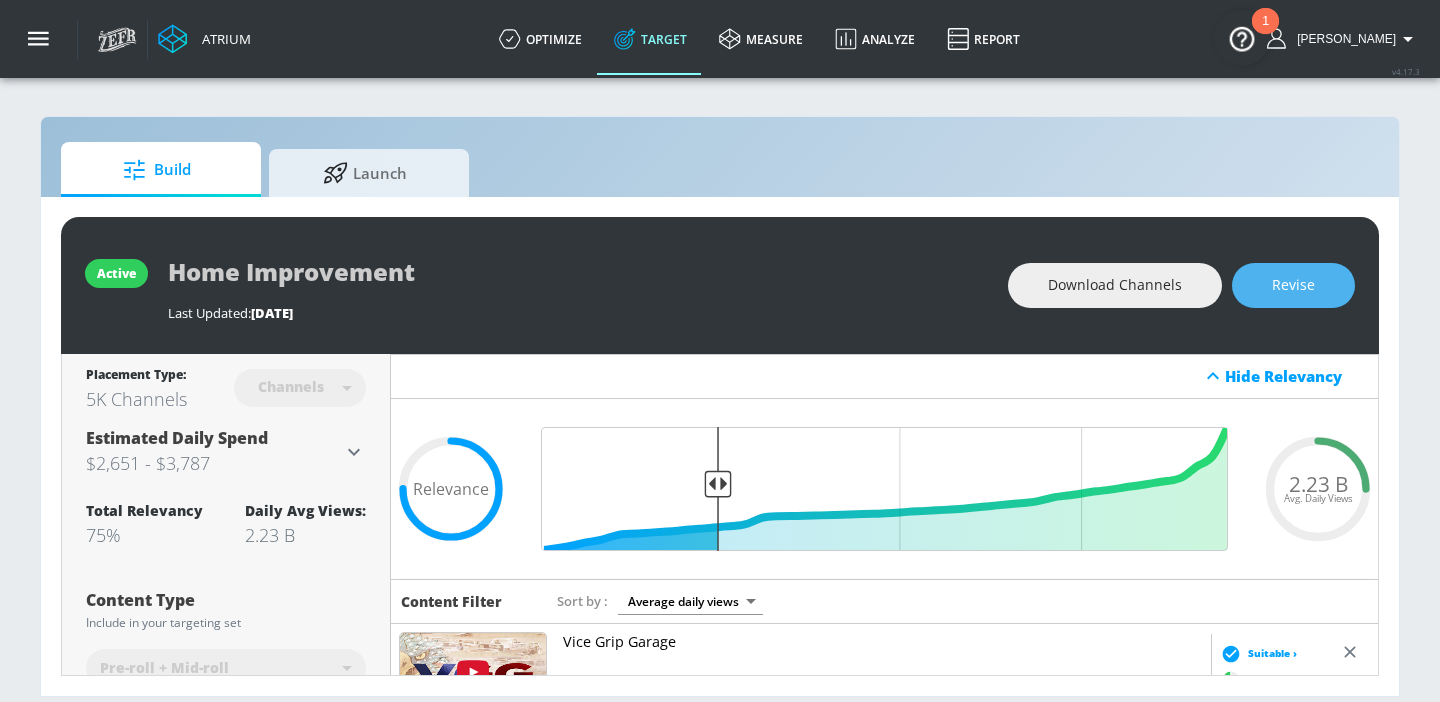 click on "Revise" at bounding box center (1293, 285) 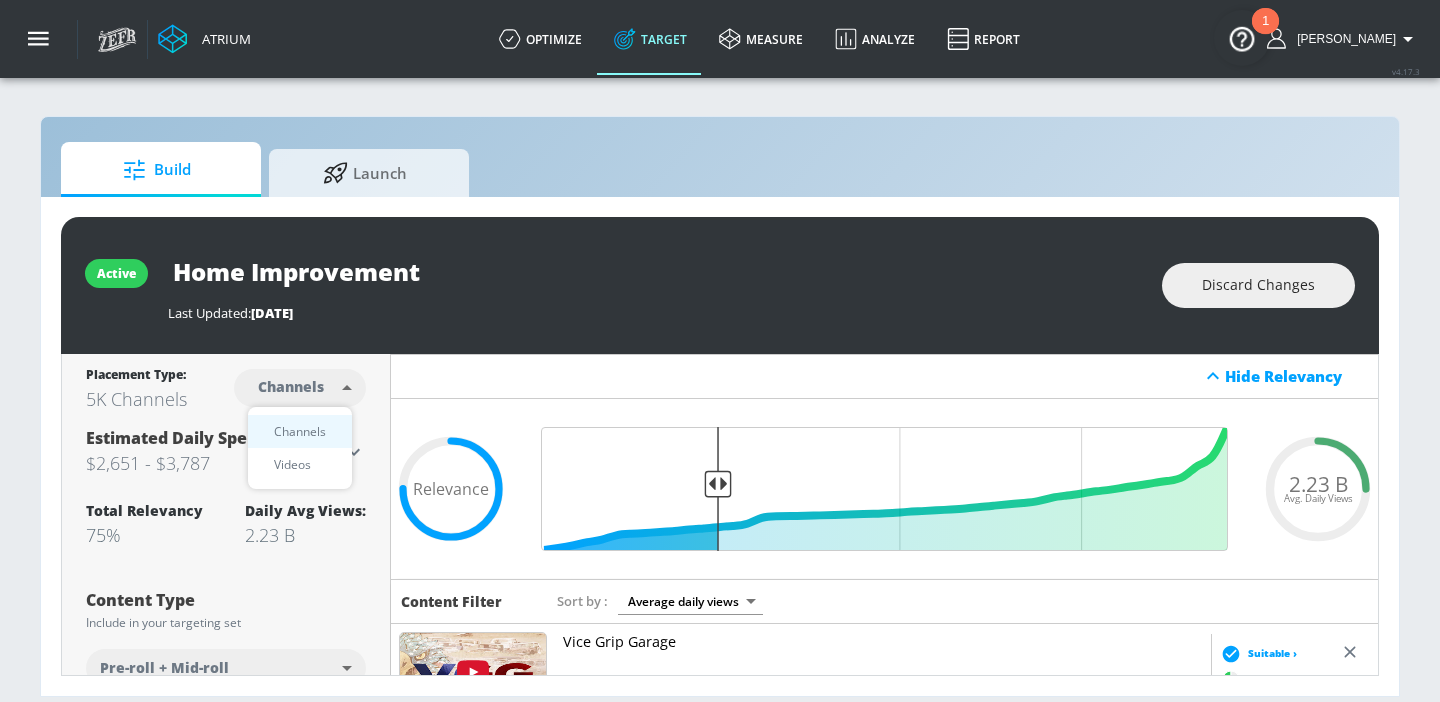 click on "Atrium optimize Target measure Analyze Report optimize Target measure Analyze Report v 4.17.3 [PERSON_NAME] Platform Google Ads + DV360:   Youtube Meta:   Facebook Google Ads + DV360:   Youtube Advertiser [PERSON_NAME] c Sort By A-Z asc ​ Add Account [PERSON_NAME] C Test Account Linked as: Zefr Demos Agency: [PERSON_NAME] Vertical: CPG (Consumer Packaged Goods) [PERSON_NAME] TEST Linked as: Zefr Demos Agency: [PERSON_NAME] TEST Vertical: Other [PERSON_NAME] Test Account 1 Linked as: Zefr Demos Agency: Zefr Vertical: Other [PERSON_NAME] TEST YTL USR Q|A Linked as: QA YTL Test Brand Agency: QA Vertical: Healthcare [PERSON_NAME] Test Account Linked as: Zefr Demos Agency: [PERSON_NAME] Test Agency Vertical: Fashion Parry Test Linked as: Zefr Demos Agency: Parry Test Vertical: Music KZ Test  Linked as: Zefr Demos Agency: Kaitlin test  Vertical: Other alicyn test Linked as: Zefr Demos Agency: alicyn test Vertical: Healthcare Test Linked as: Zefr Demos Agency: Test Vertical: Travel Shaq Test Account Linked as: Zefr Demos Agency: Zefr Vertical: Software Benz TEST Linked as:" at bounding box center (720, 351) 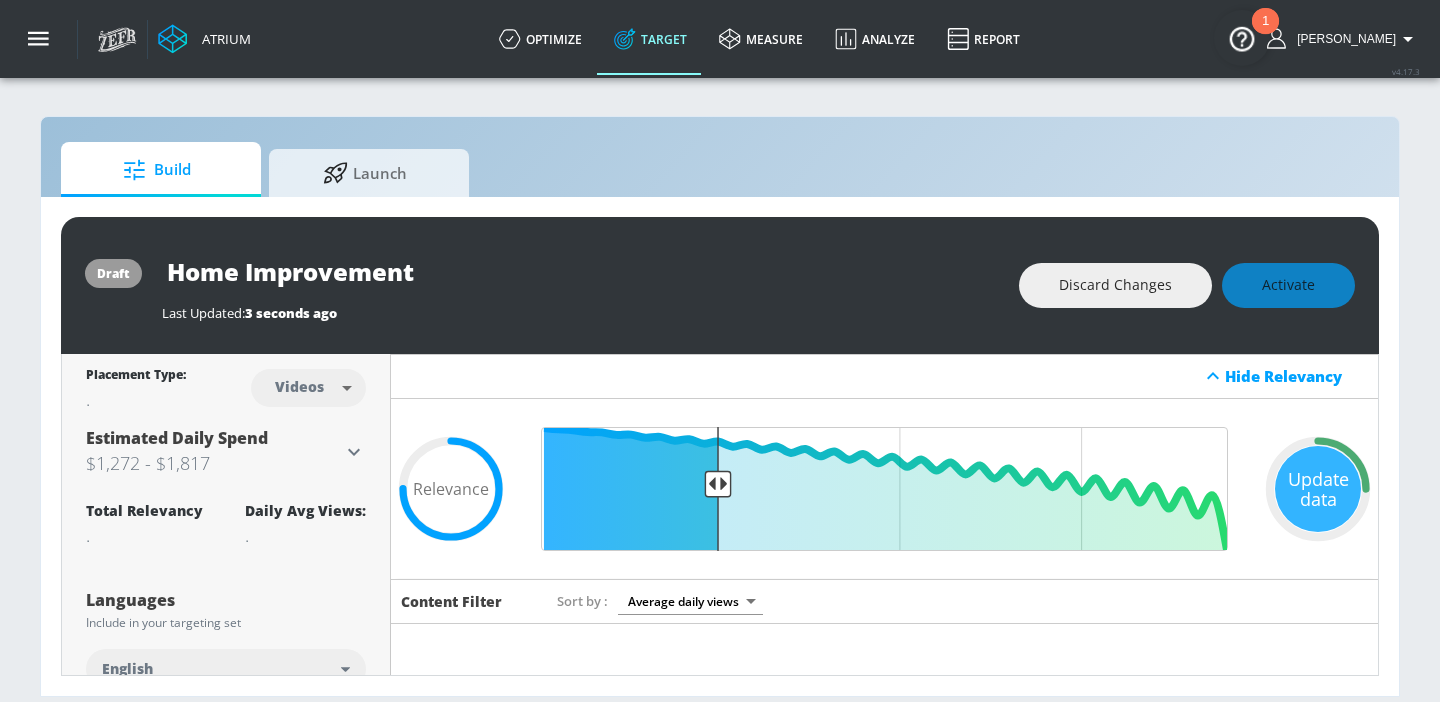 scroll, scrollTop: 71, scrollLeft: 0, axis: vertical 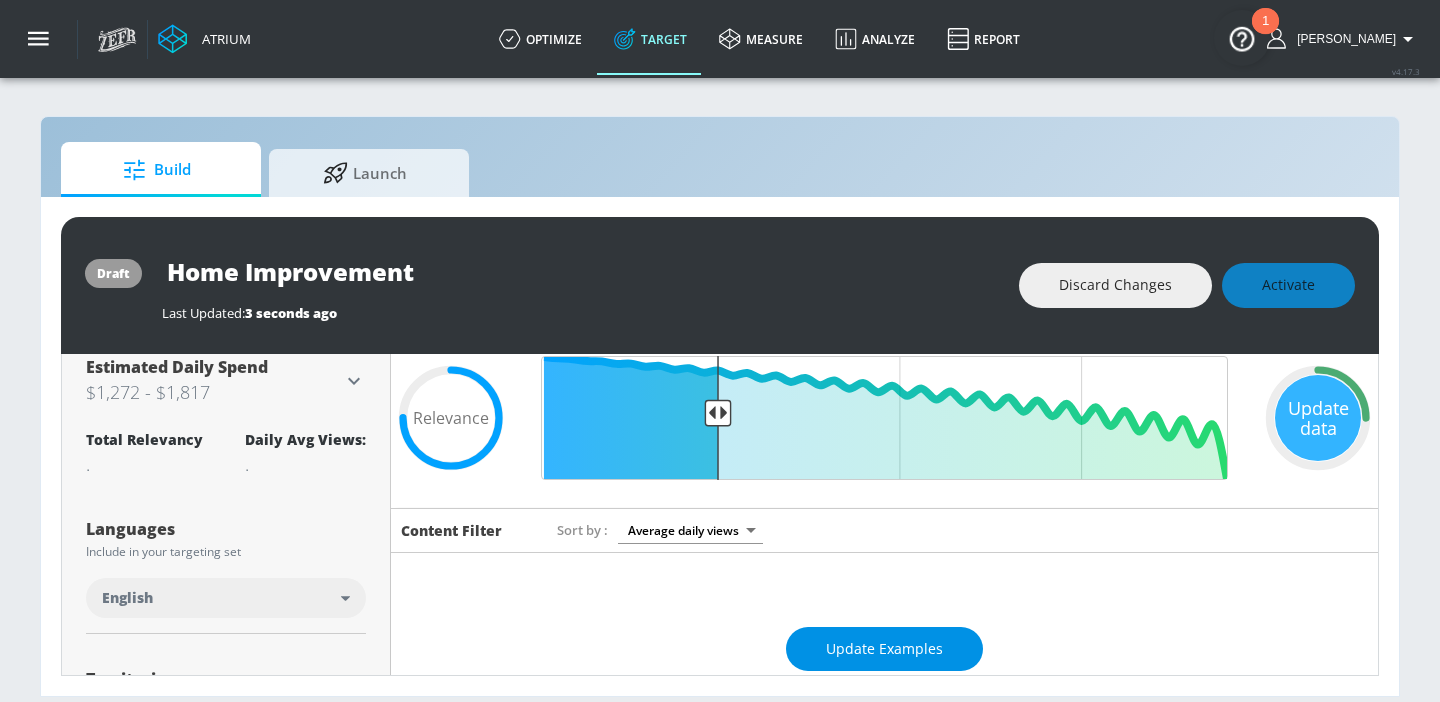 click on "Update Examples" at bounding box center (884, 649) 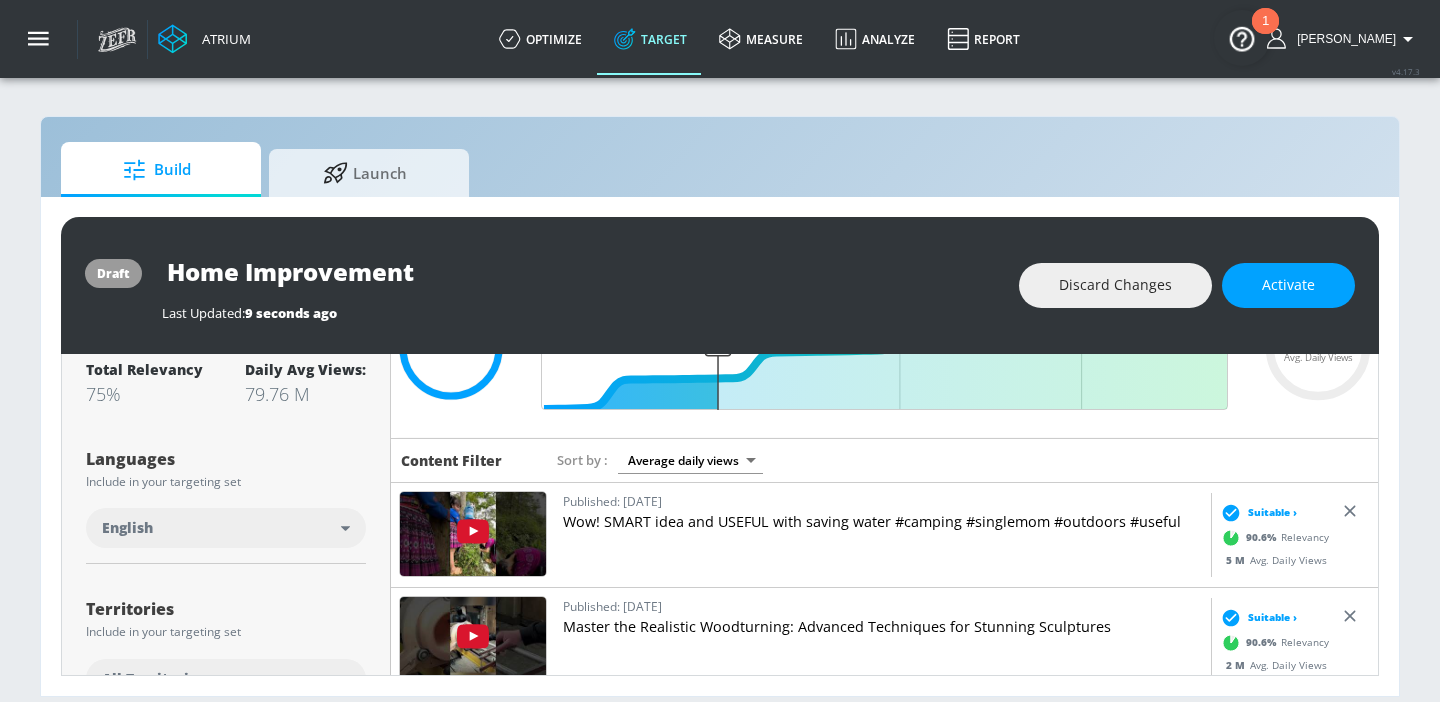 scroll, scrollTop: 163, scrollLeft: 0, axis: vertical 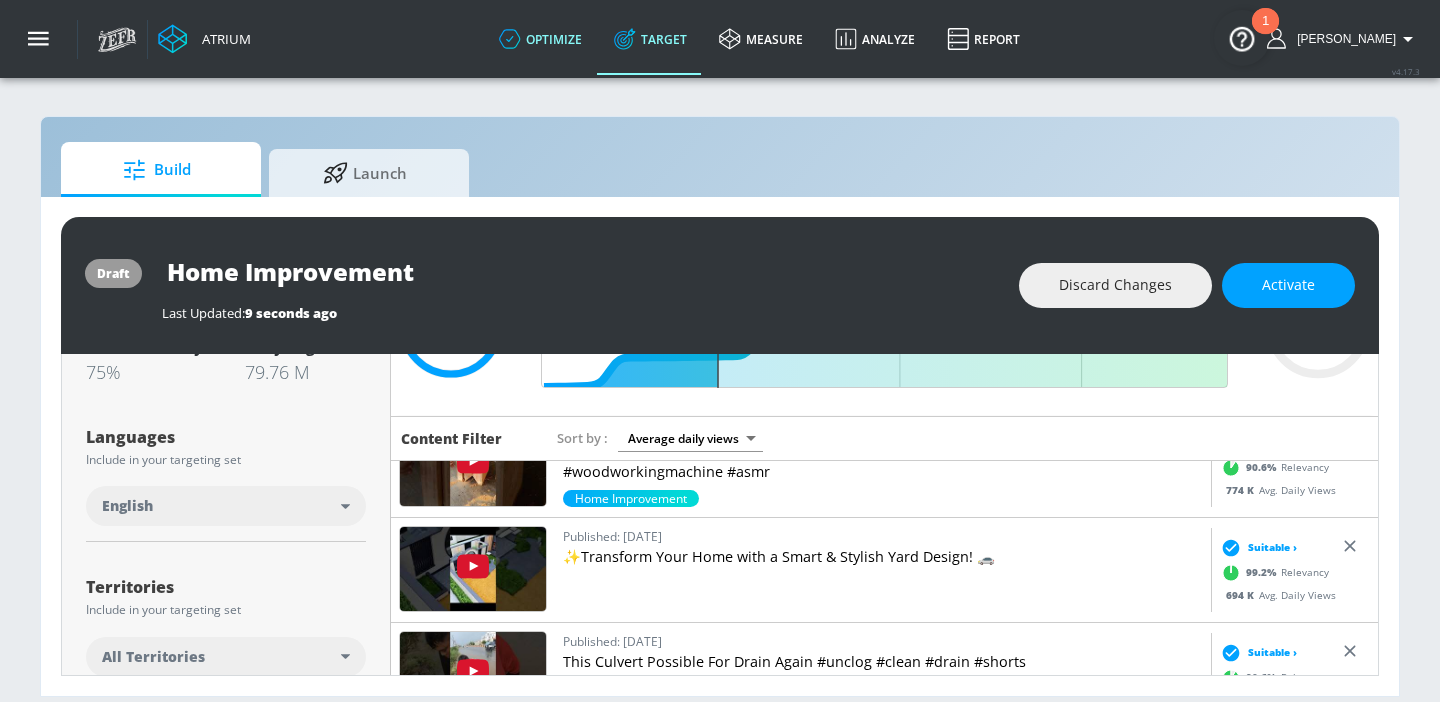 click on "optimize" at bounding box center [540, 39] 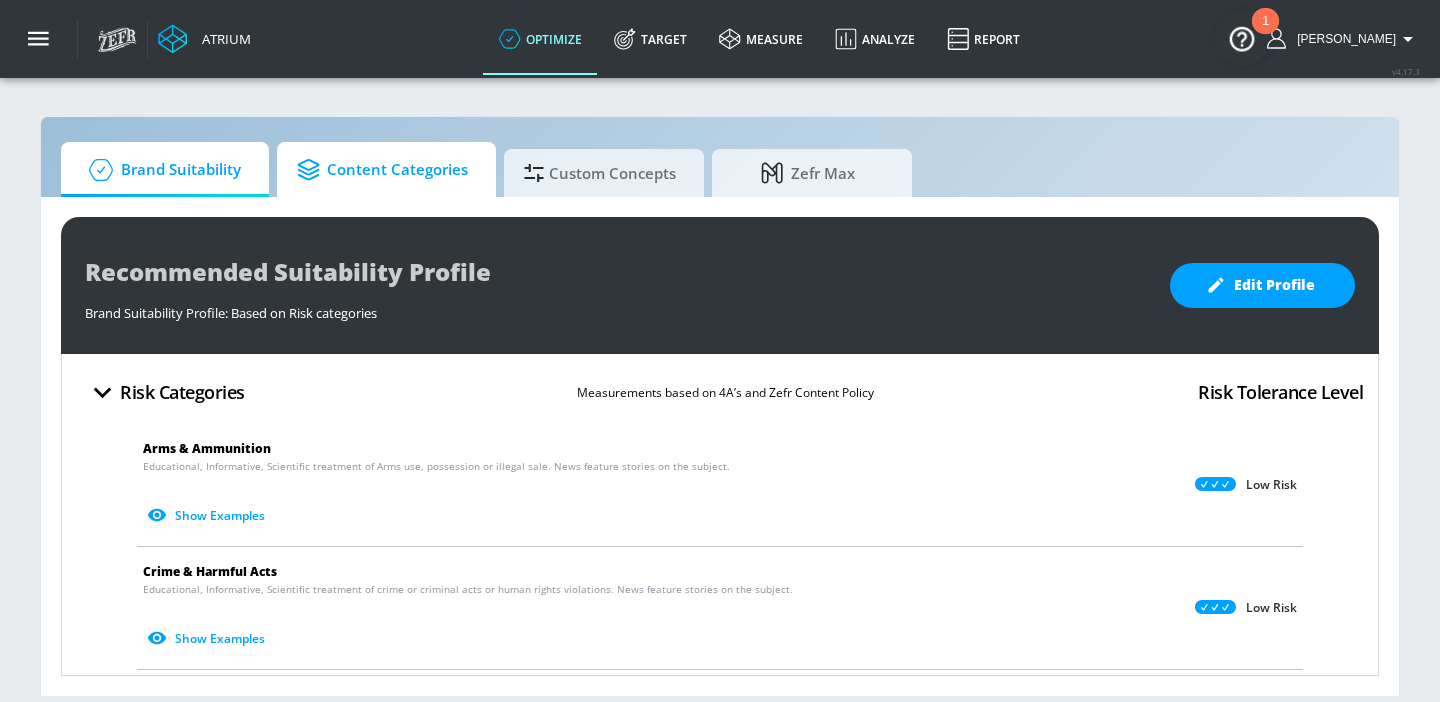 click on "Content Categories" at bounding box center (382, 170) 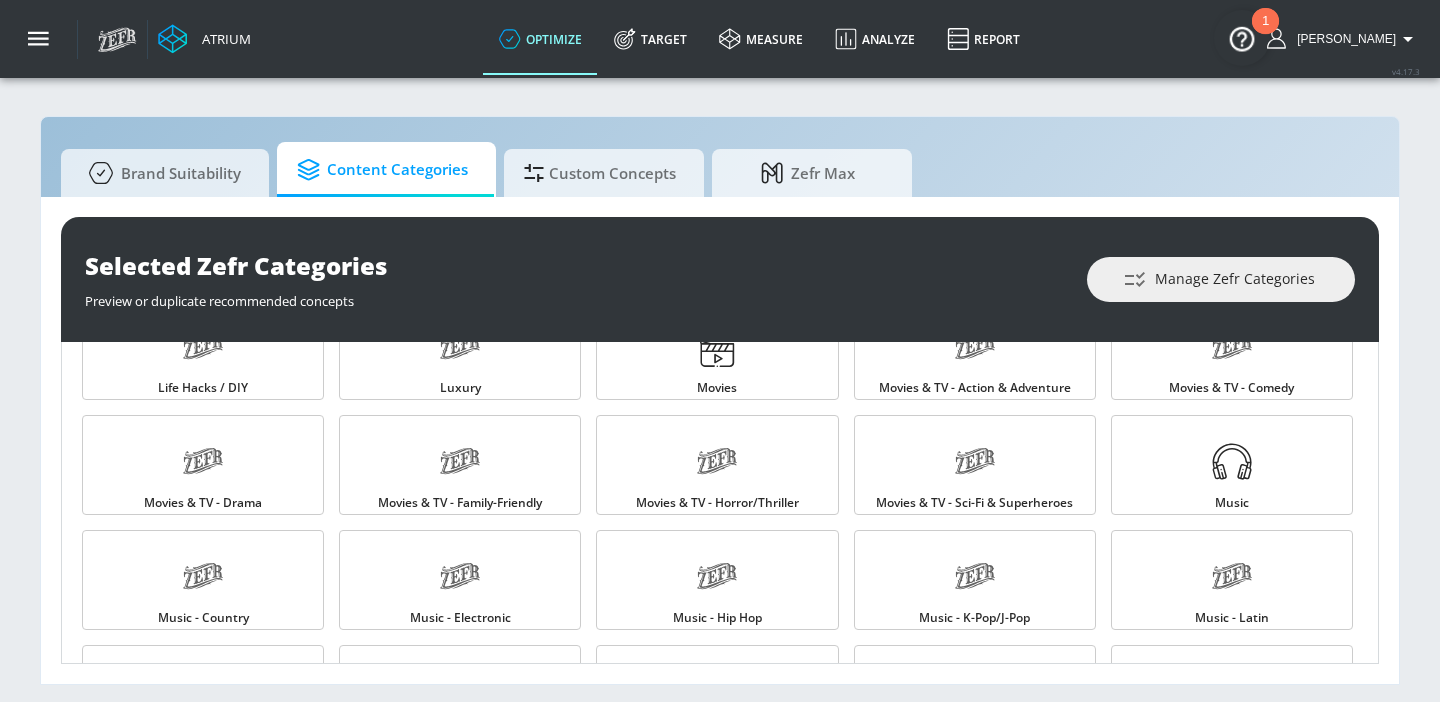 scroll, scrollTop: 1343, scrollLeft: 0, axis: vertical 